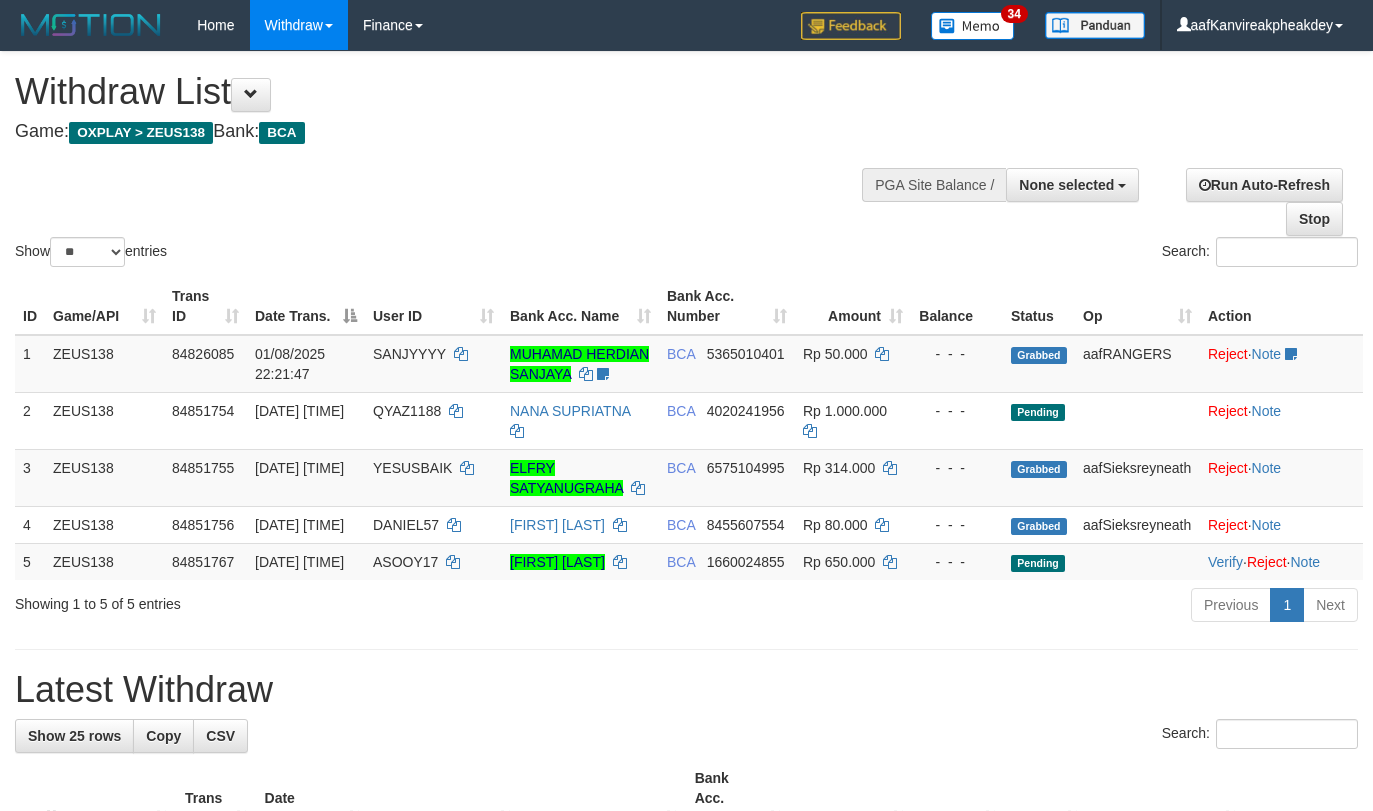 select 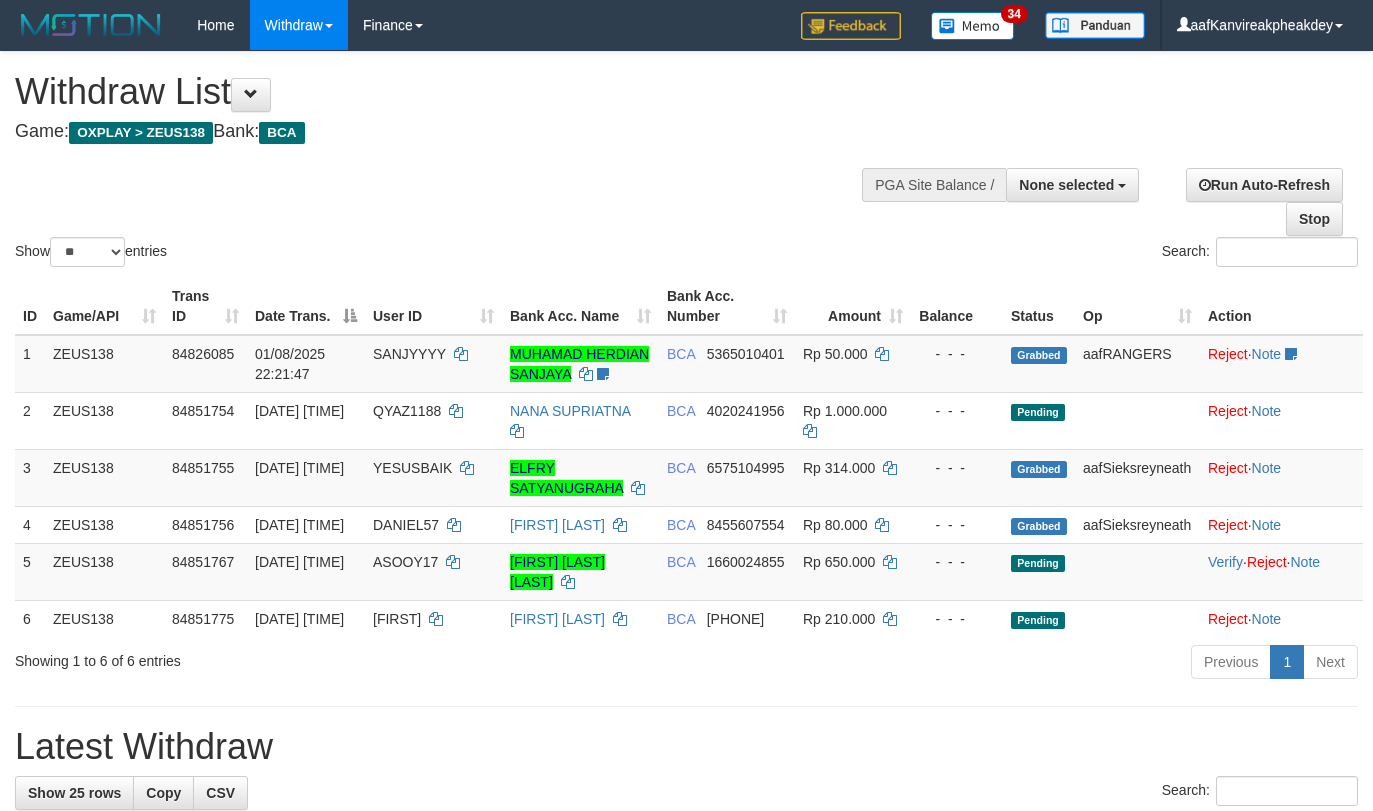 select 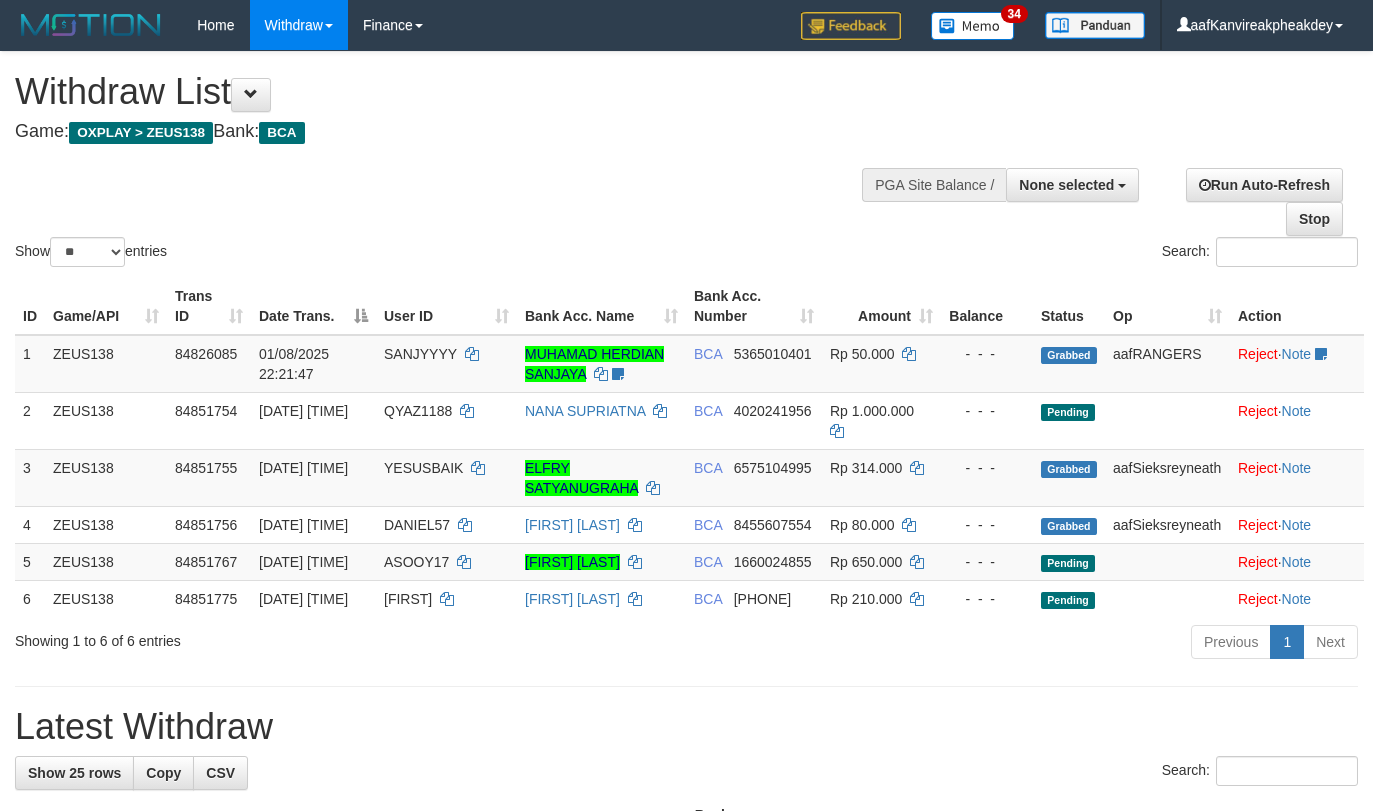 select 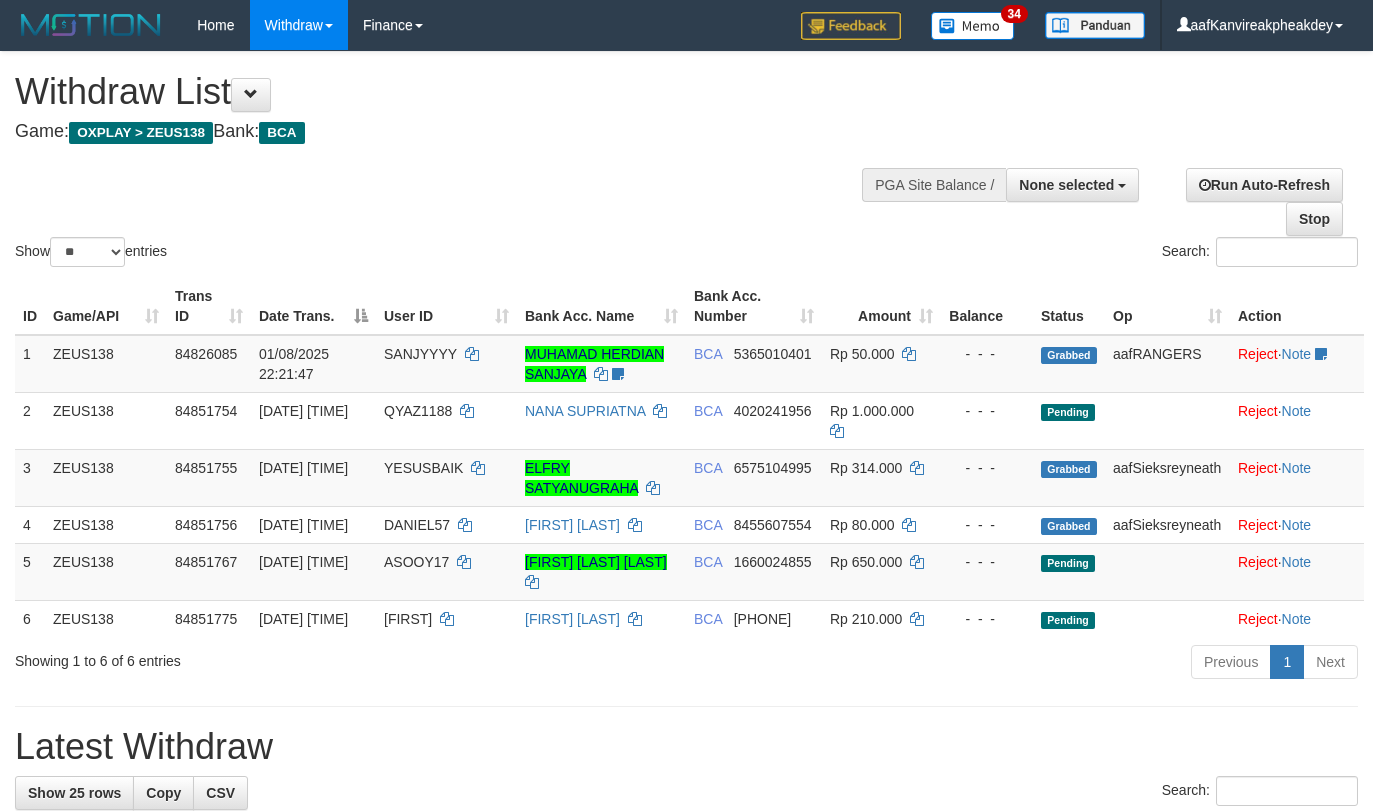 select 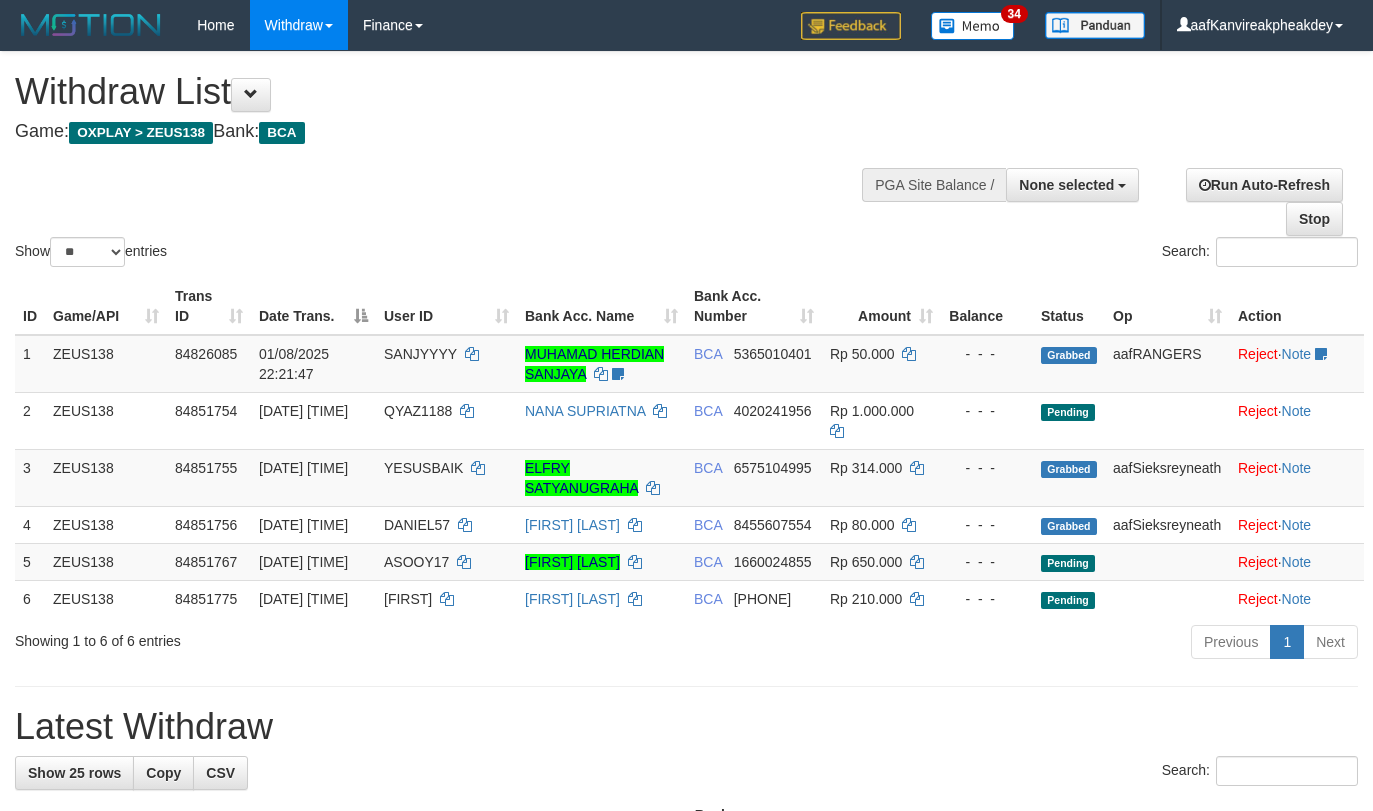 select 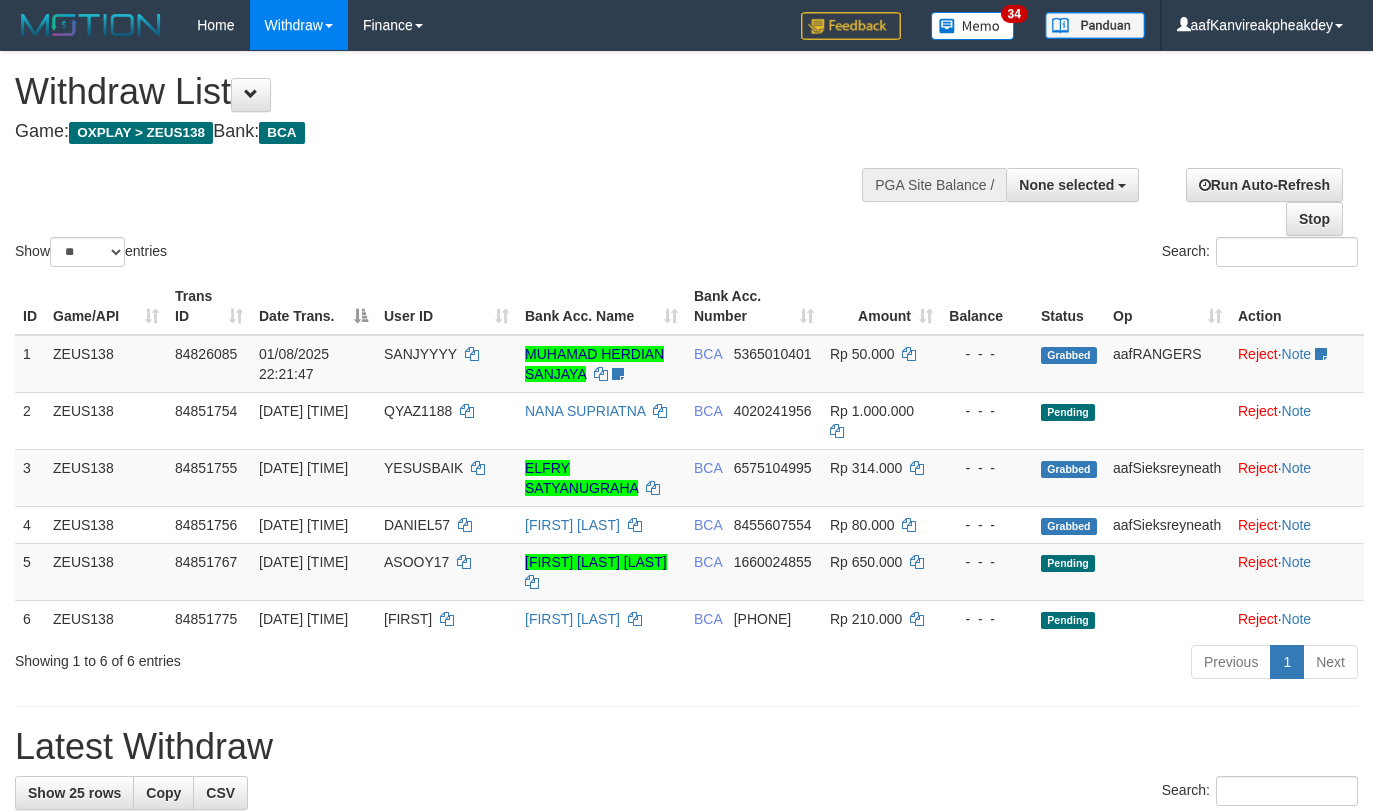 select 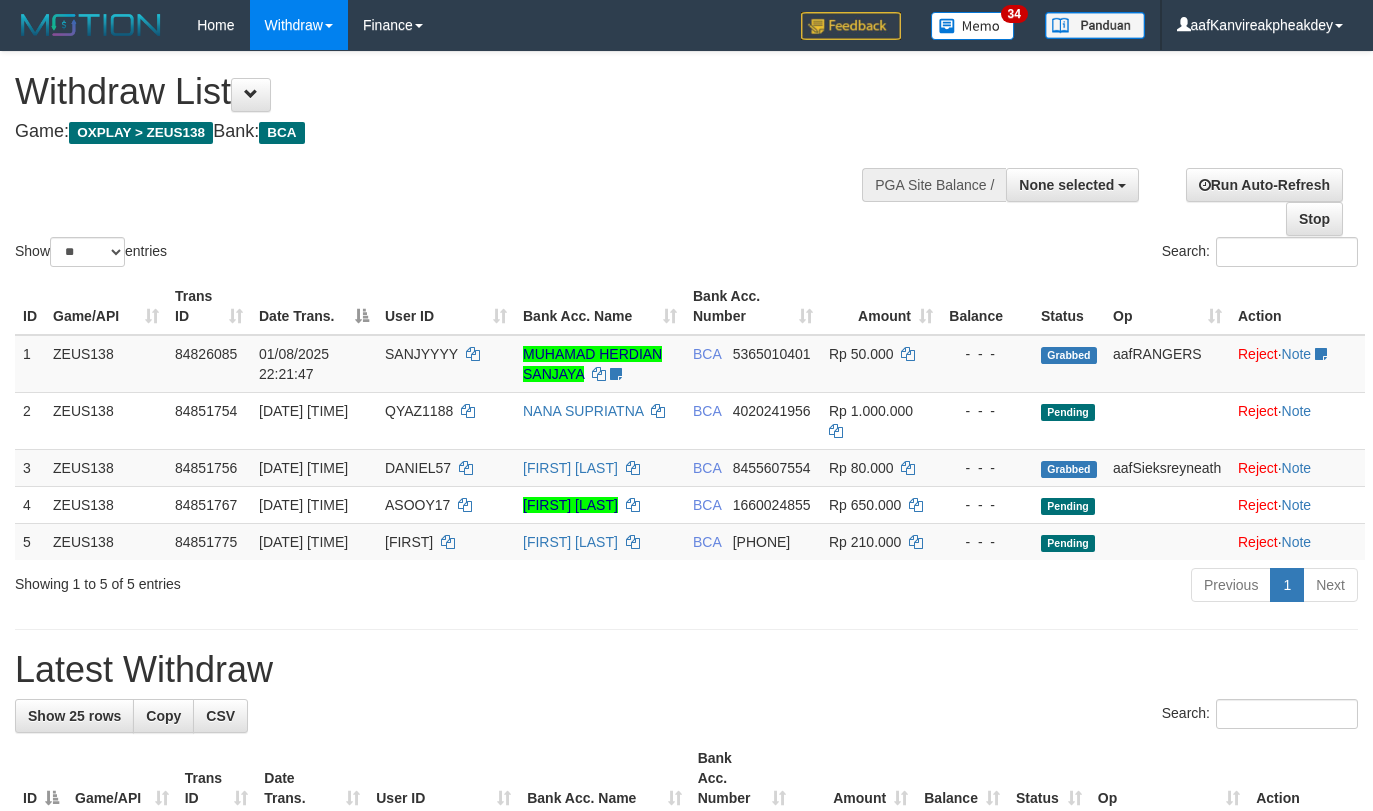select 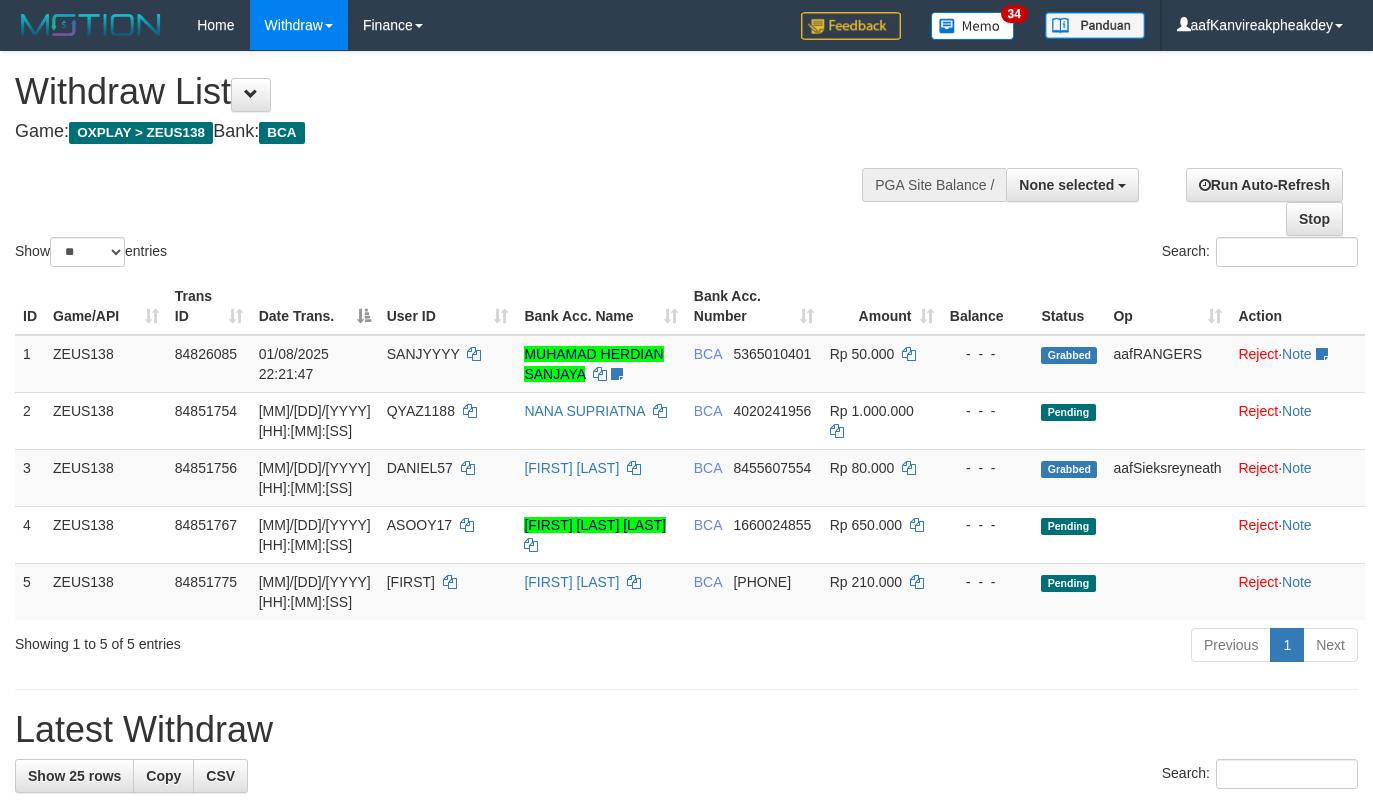 select 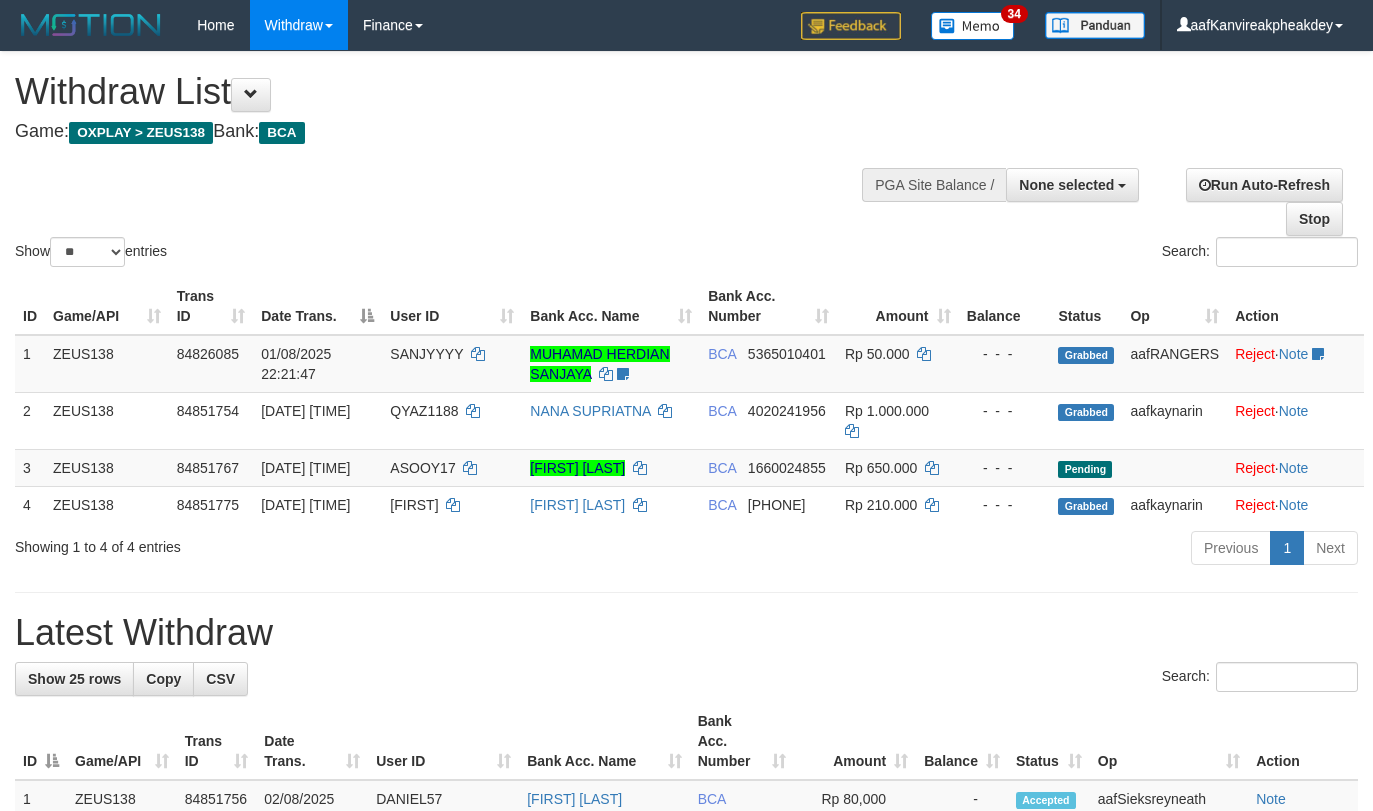 select 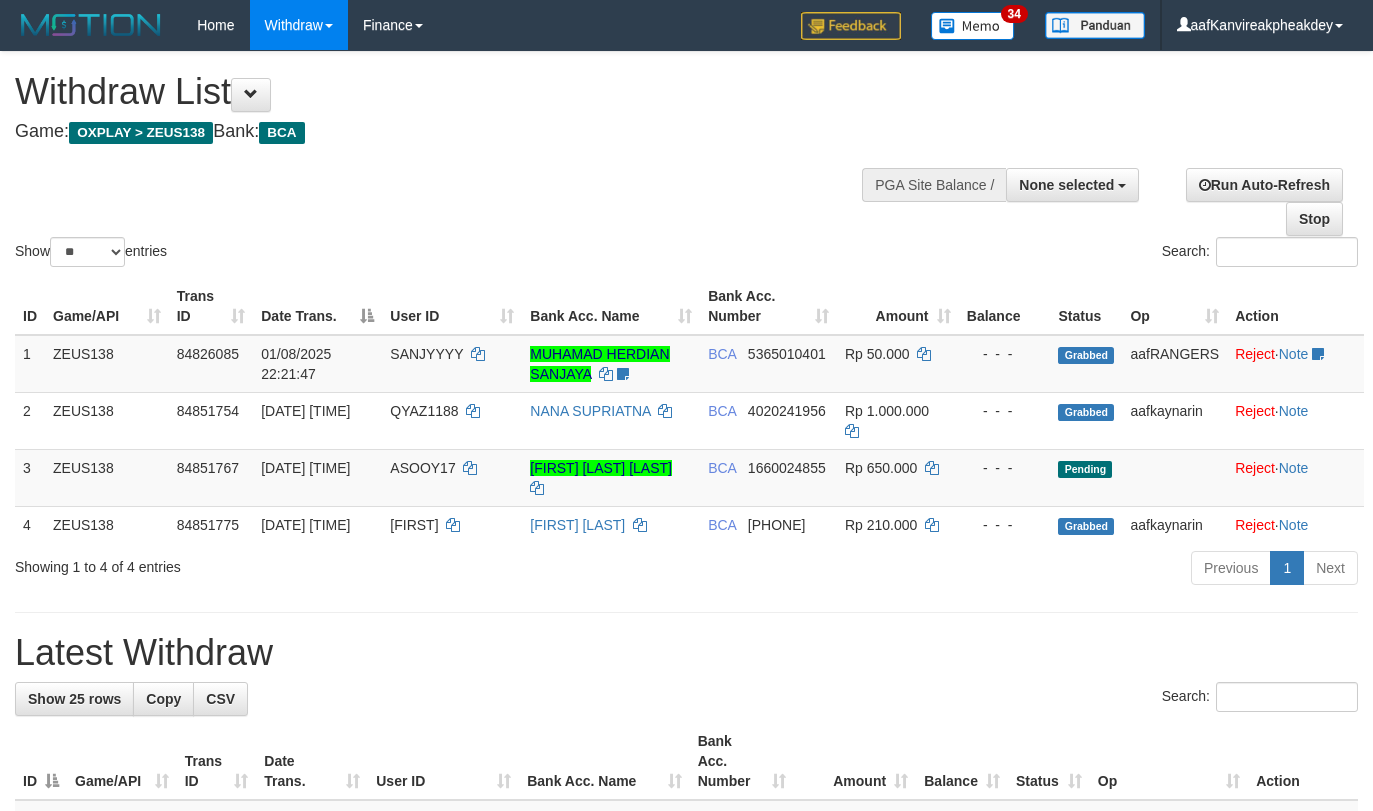 select 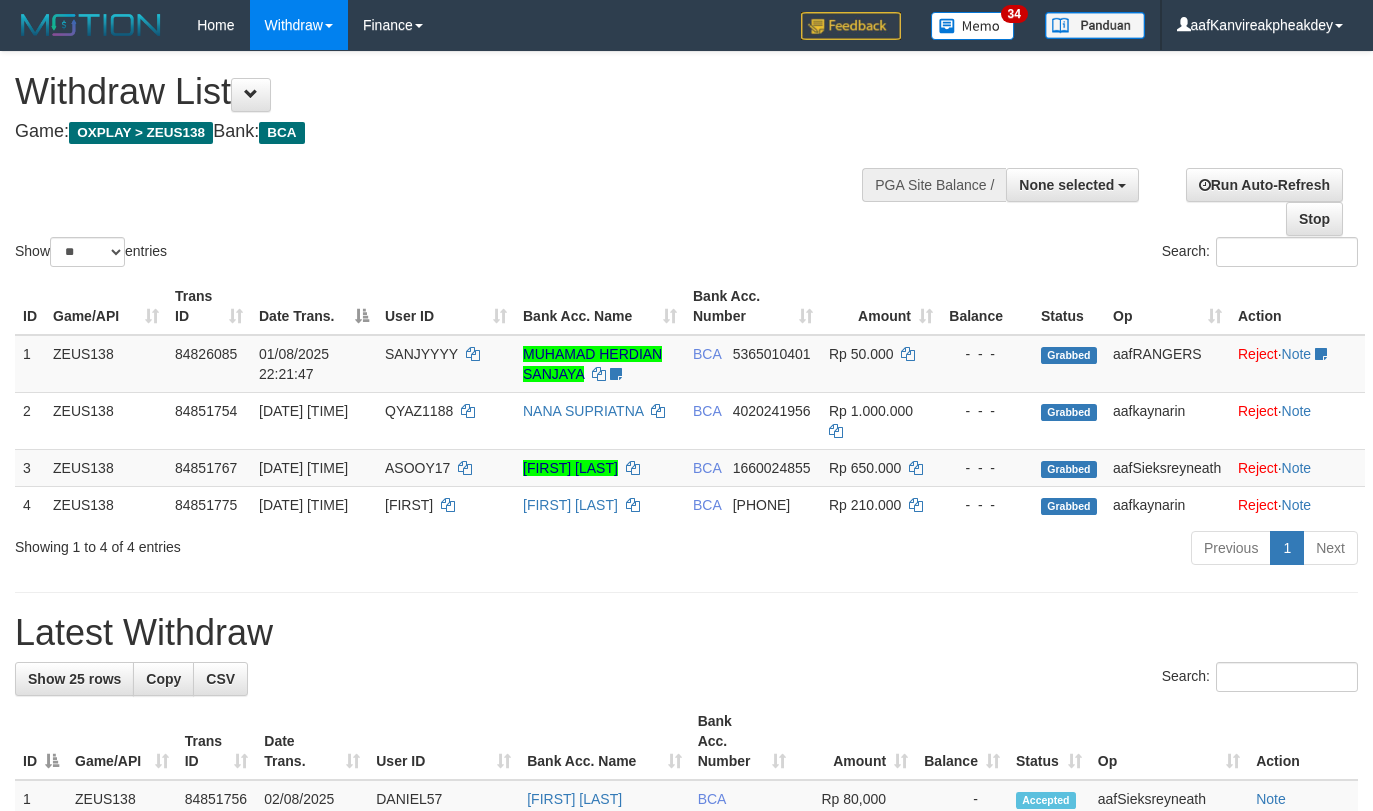 select 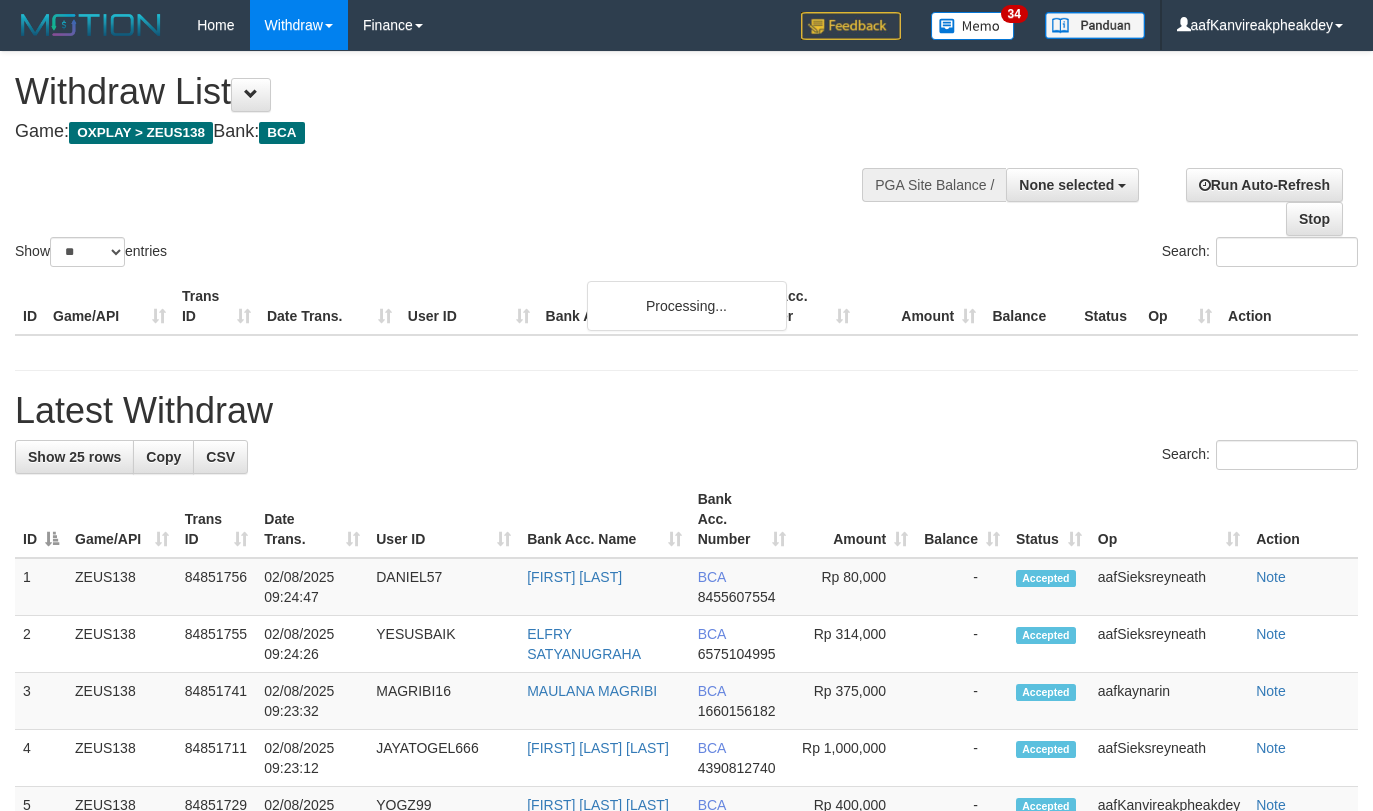 select 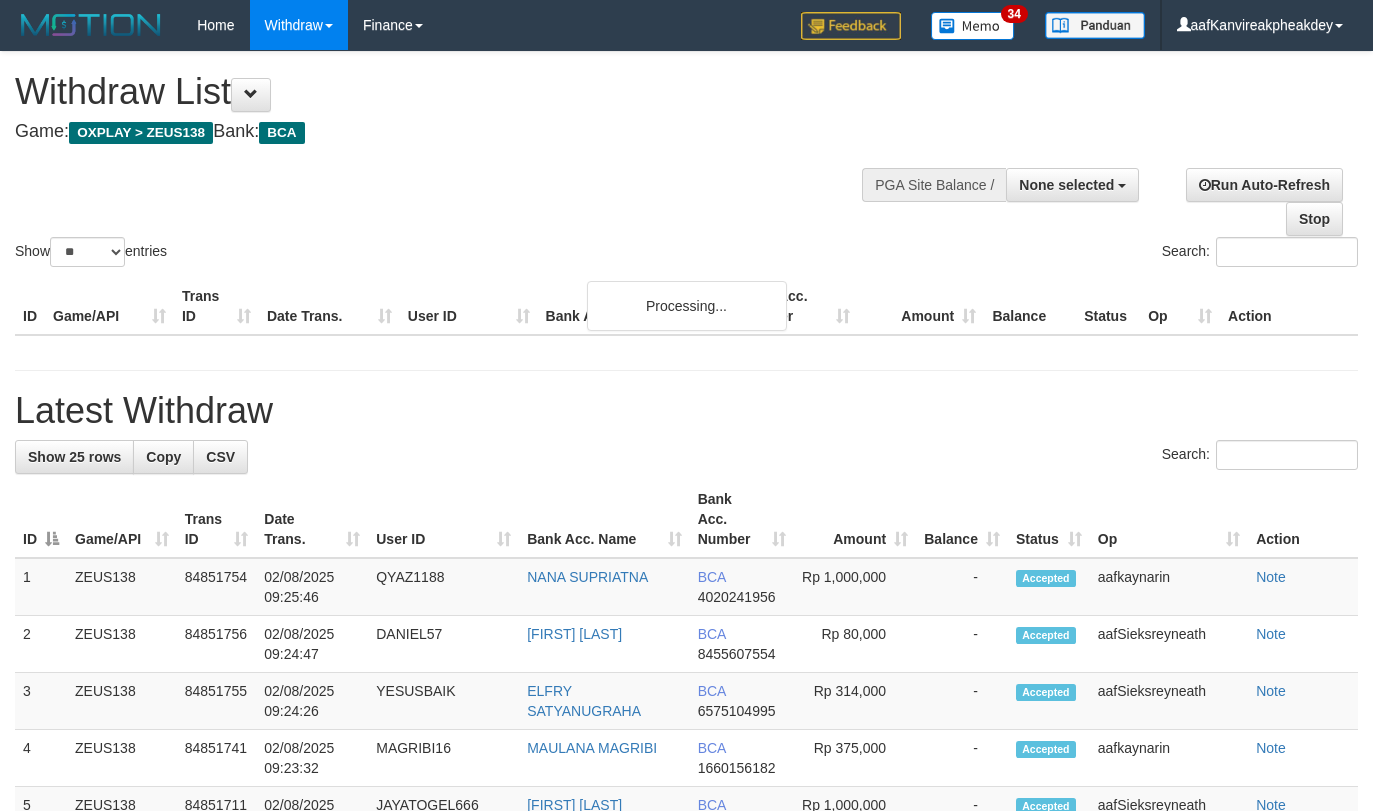 select 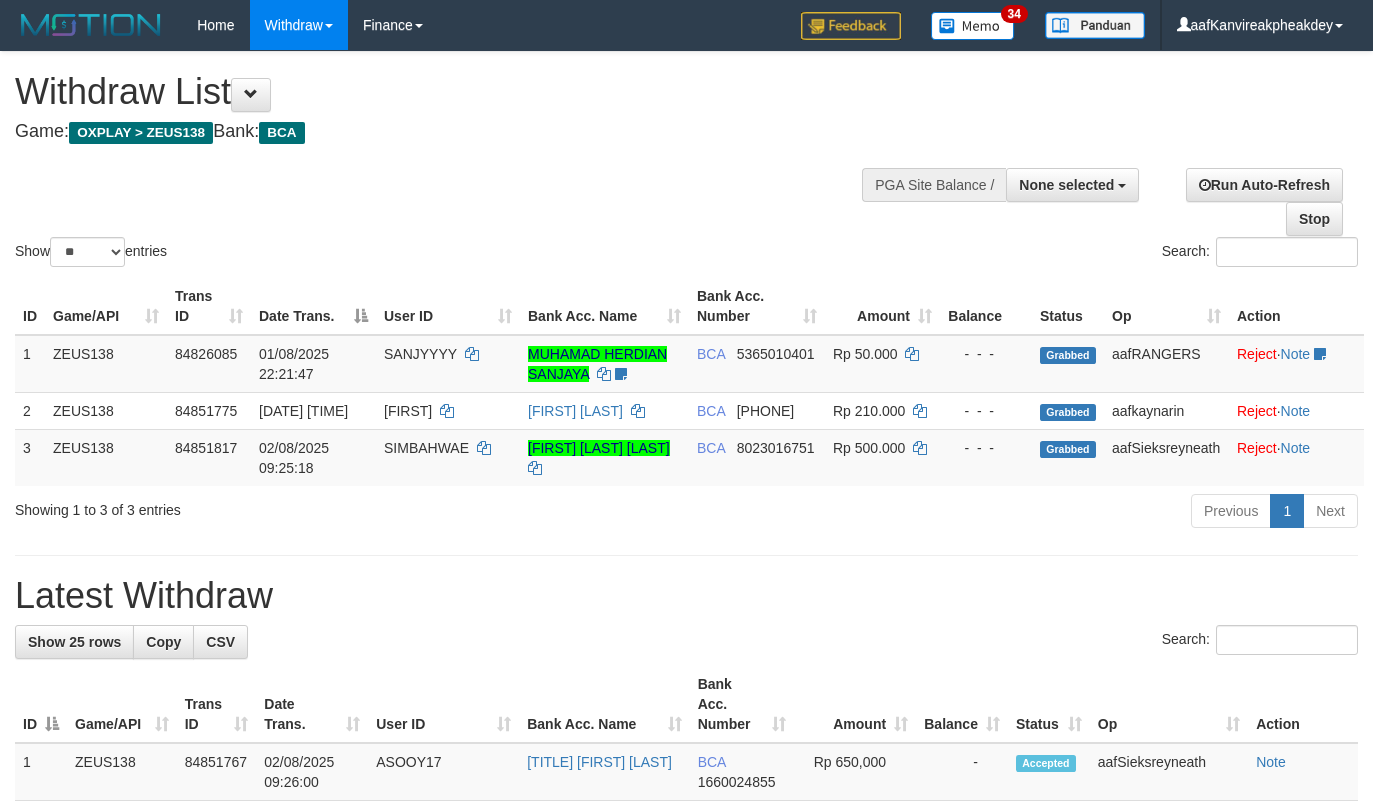 select 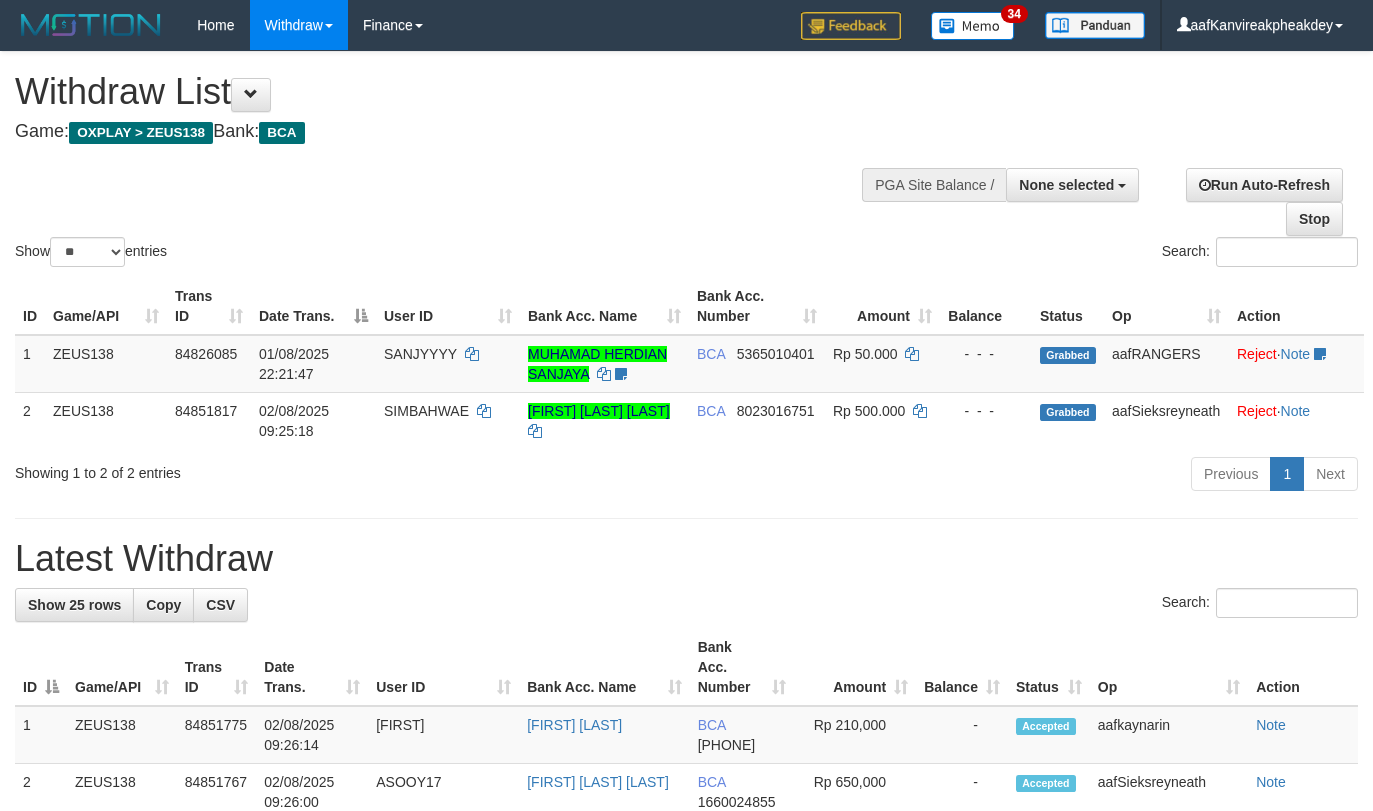 select 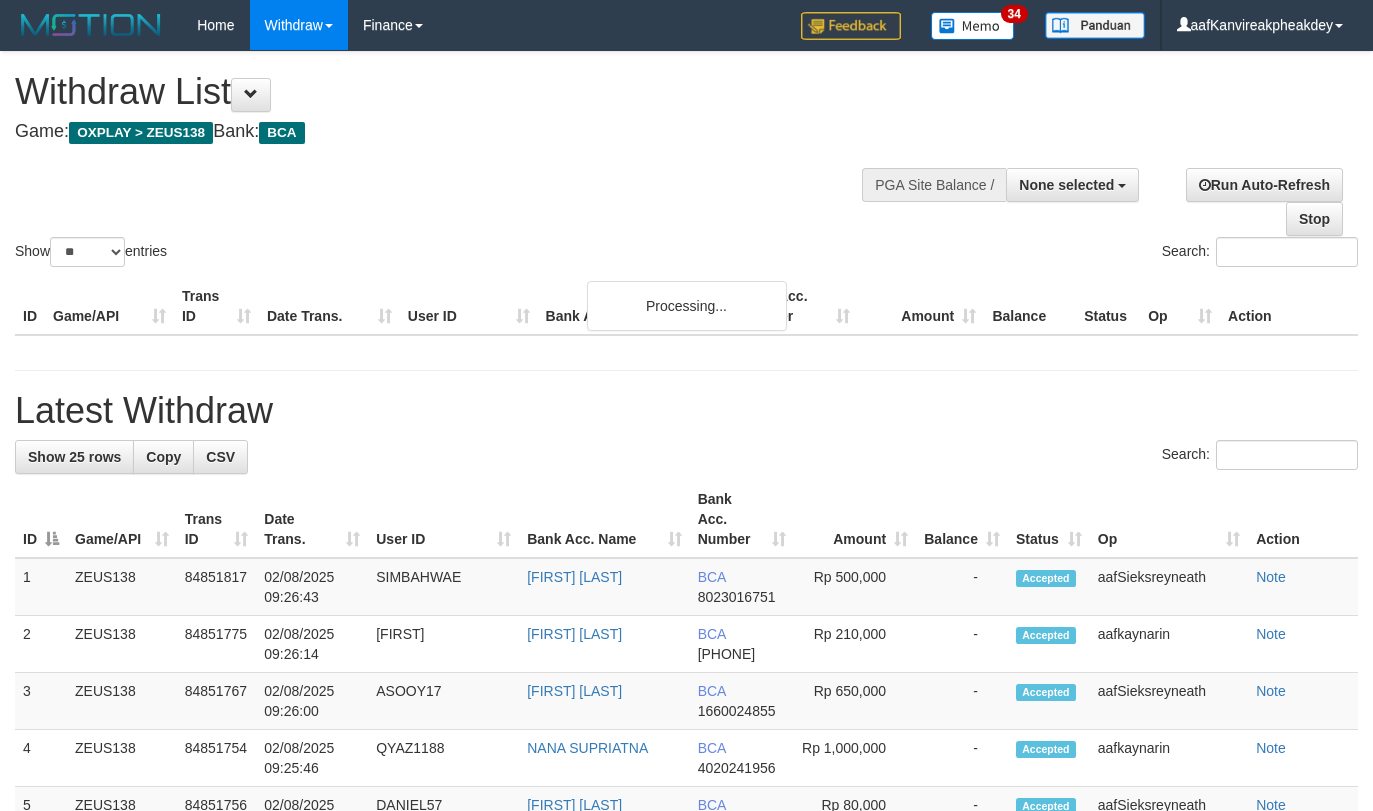select 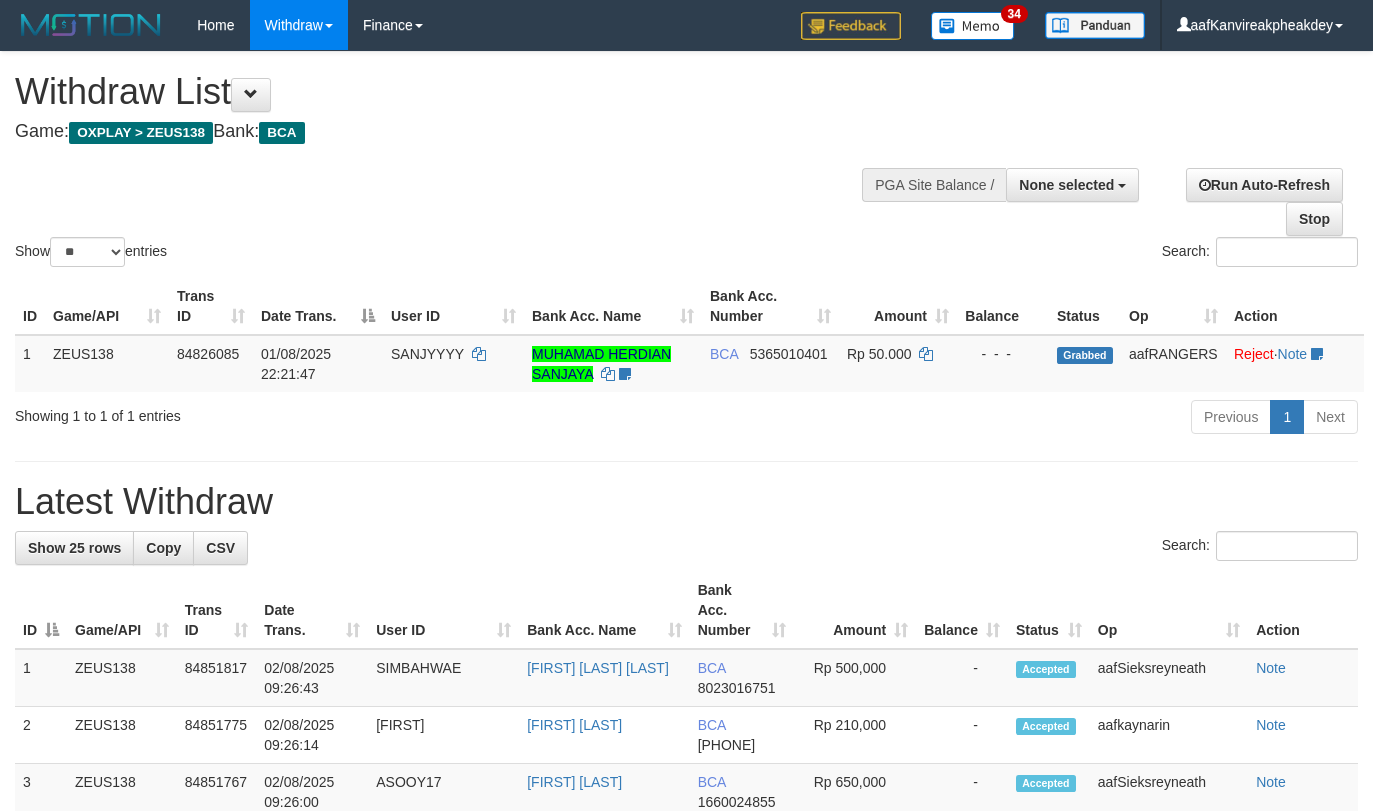 select 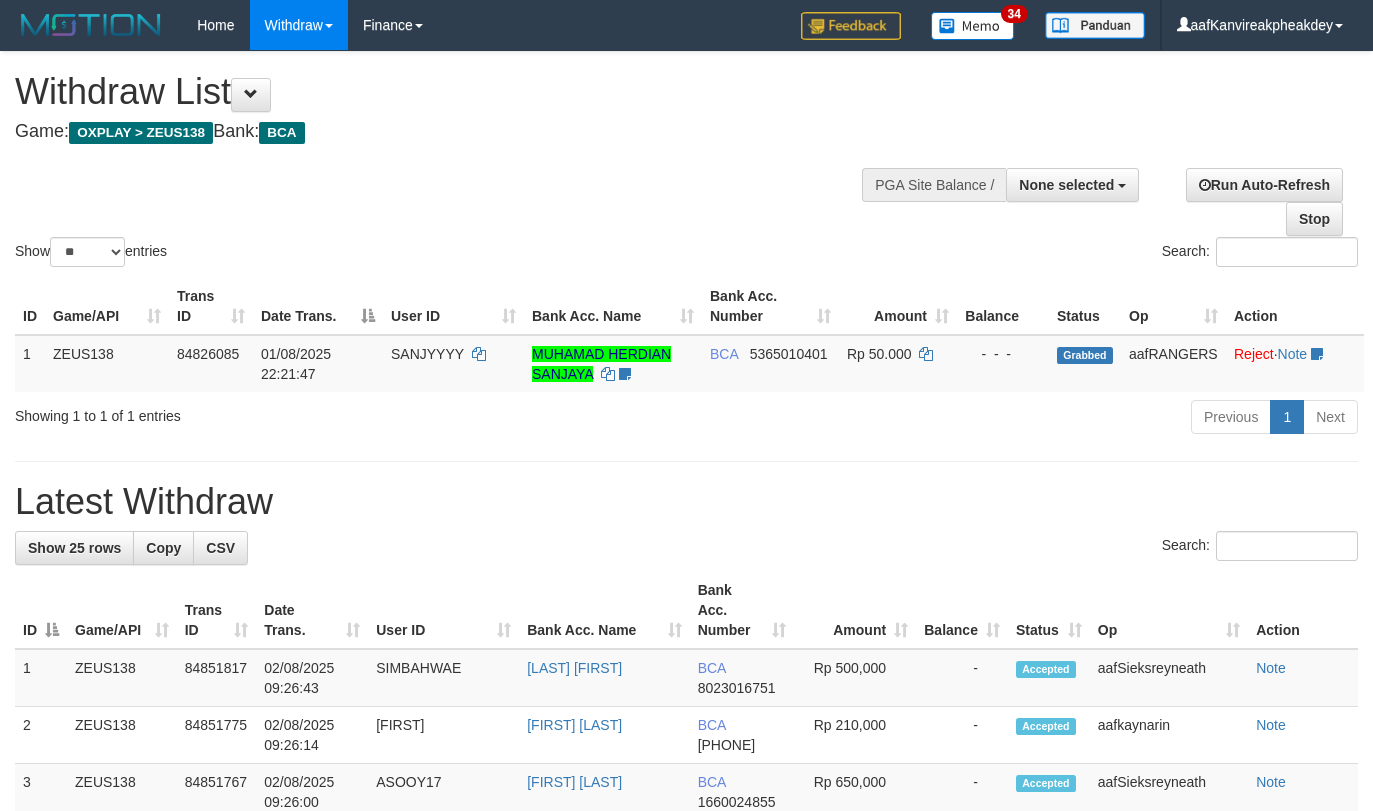 select 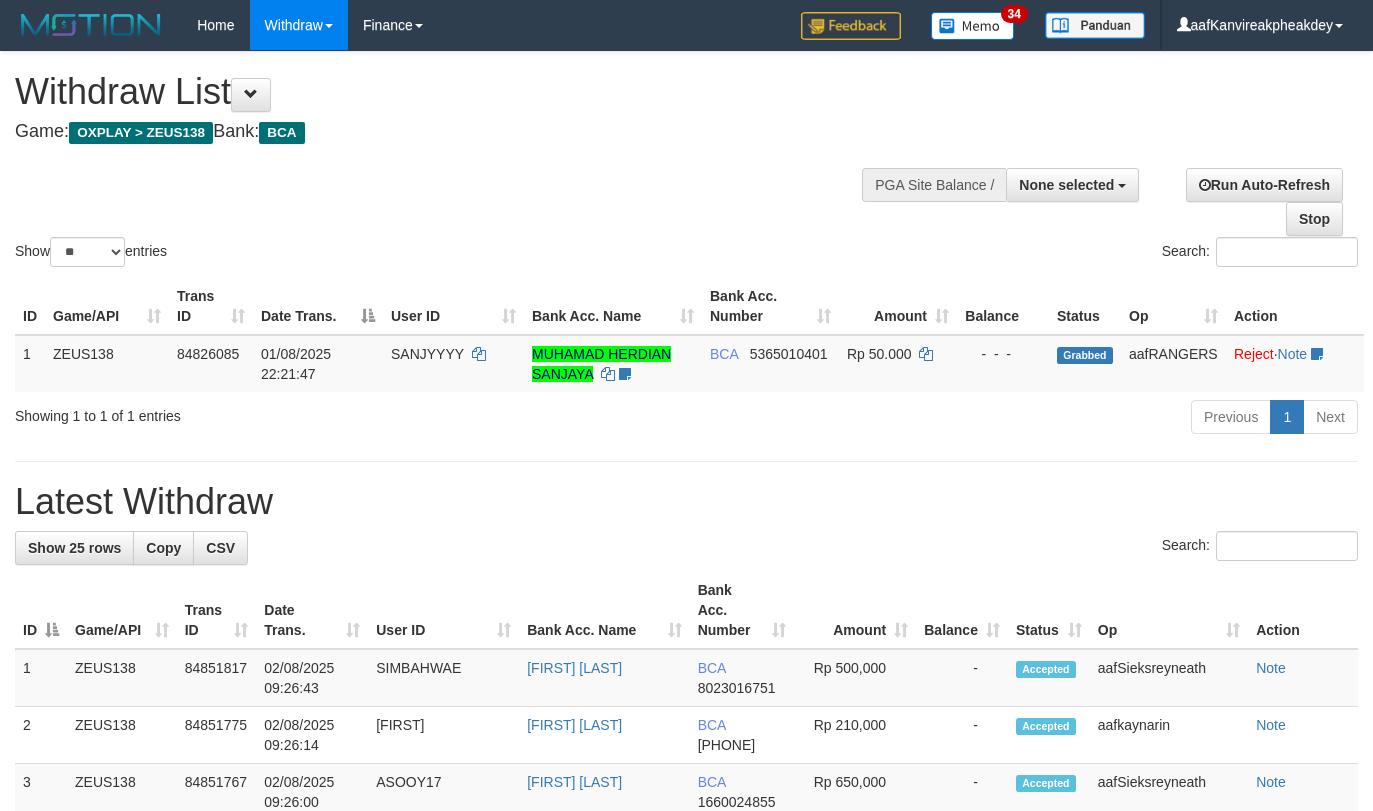 select 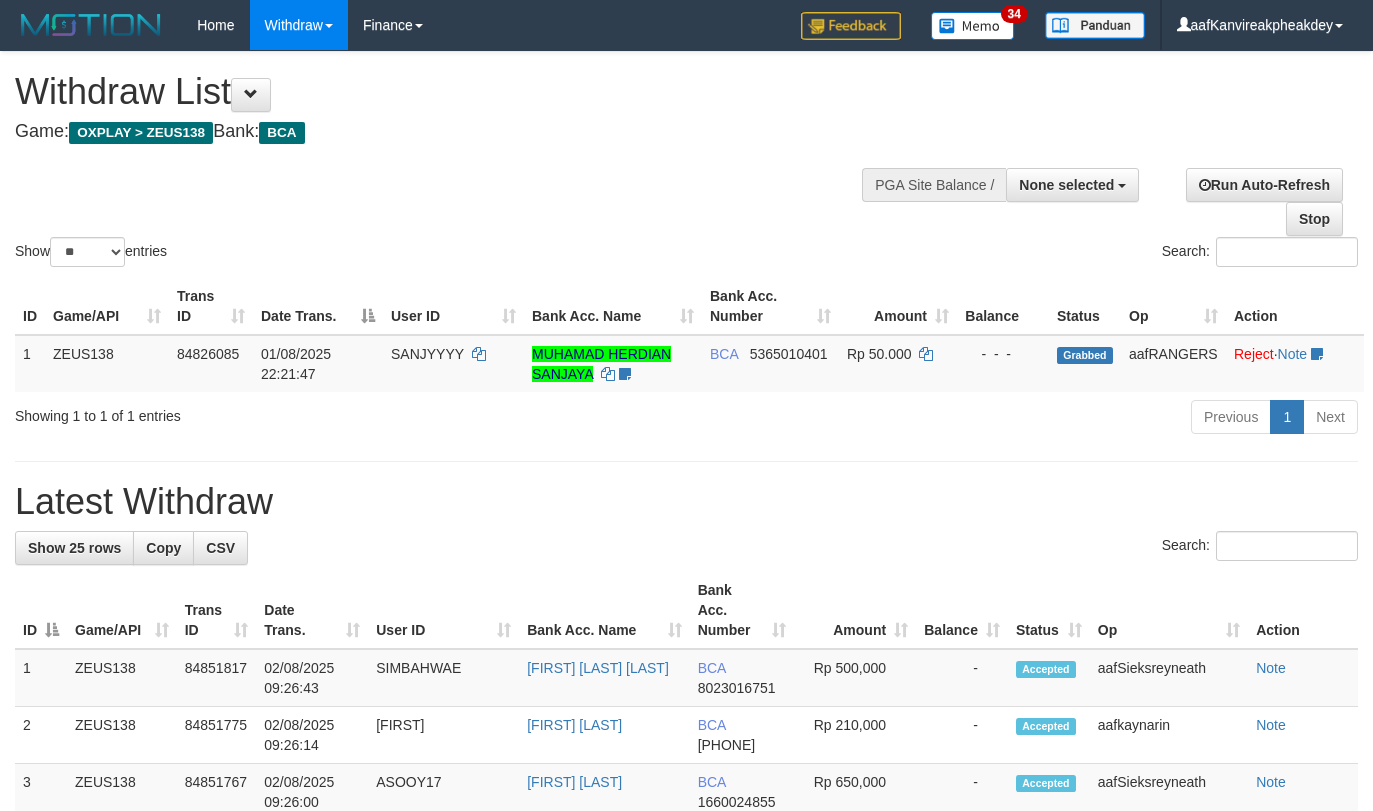 select 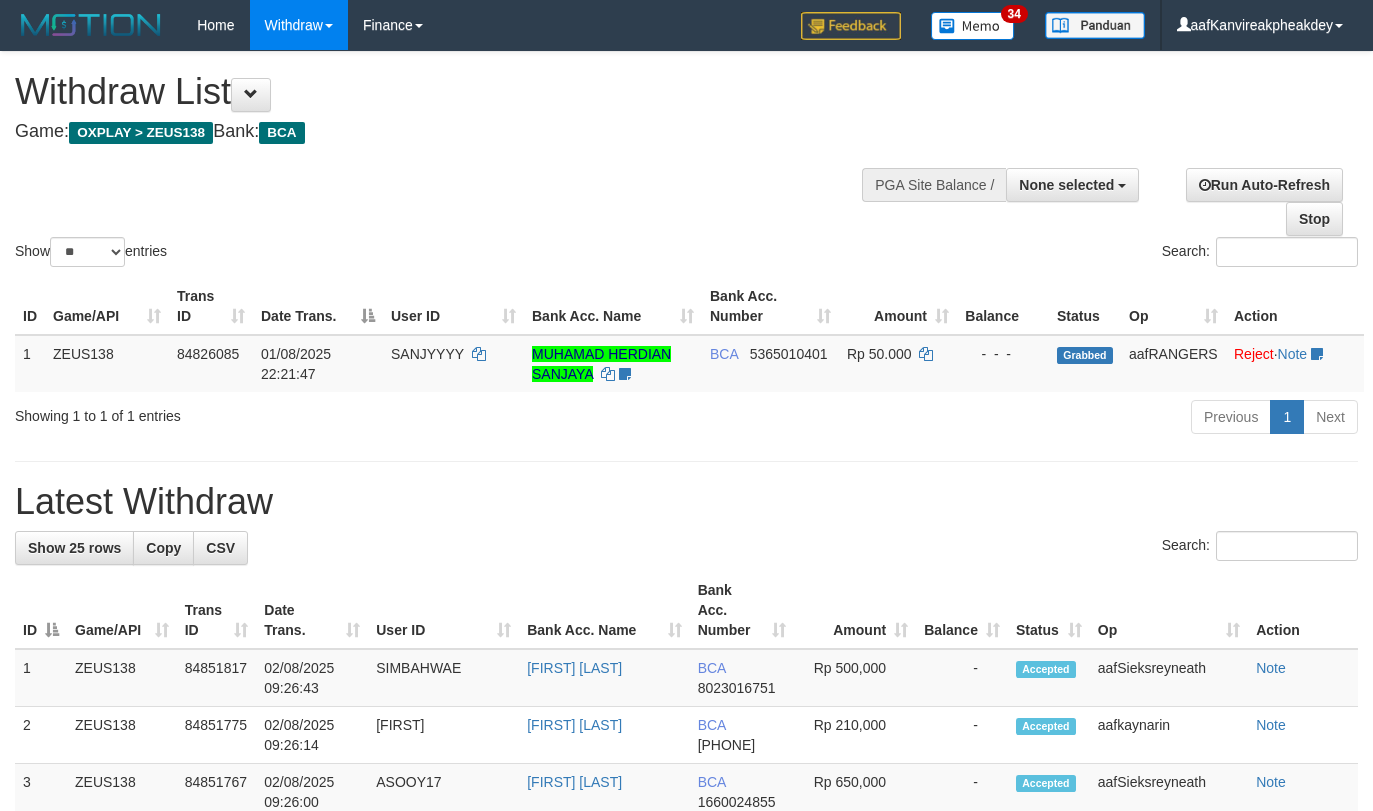 select 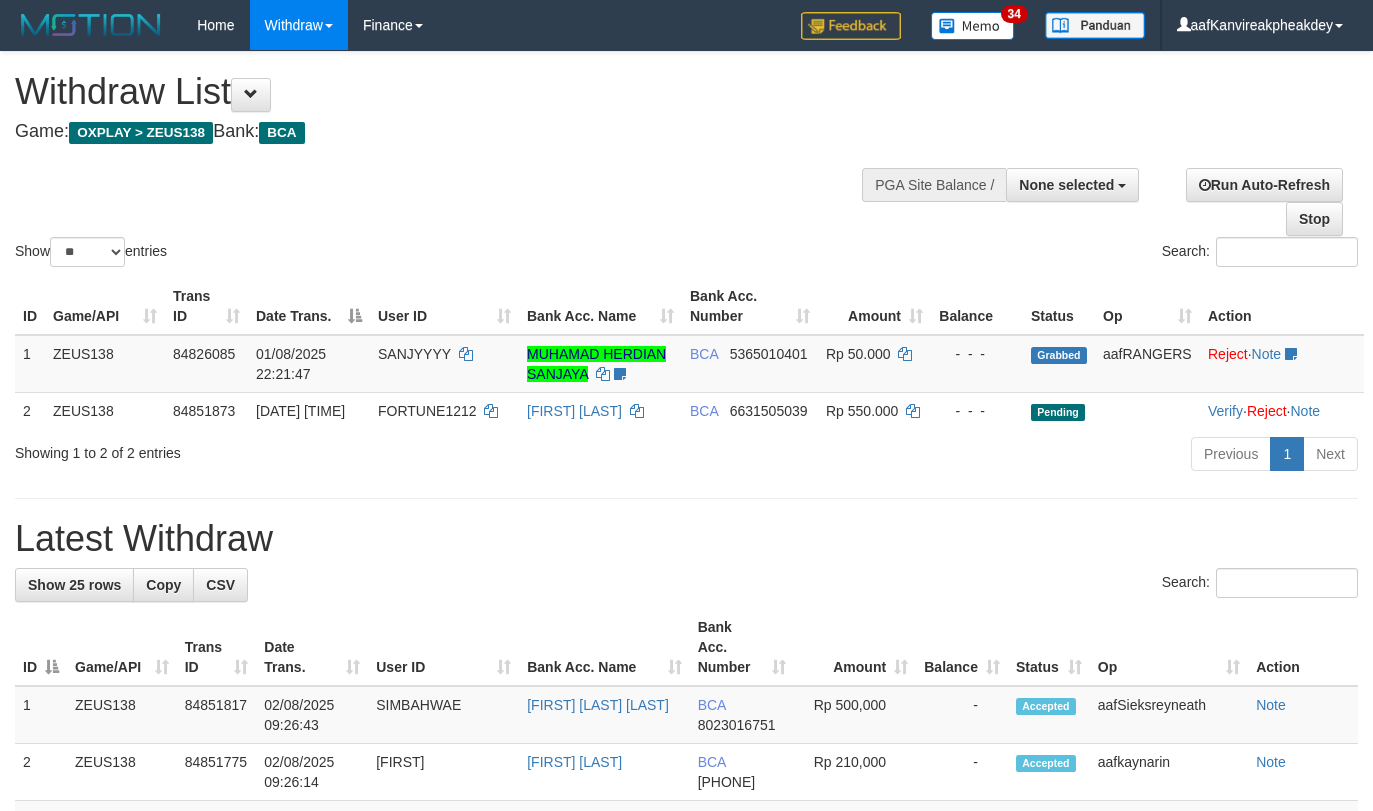 select 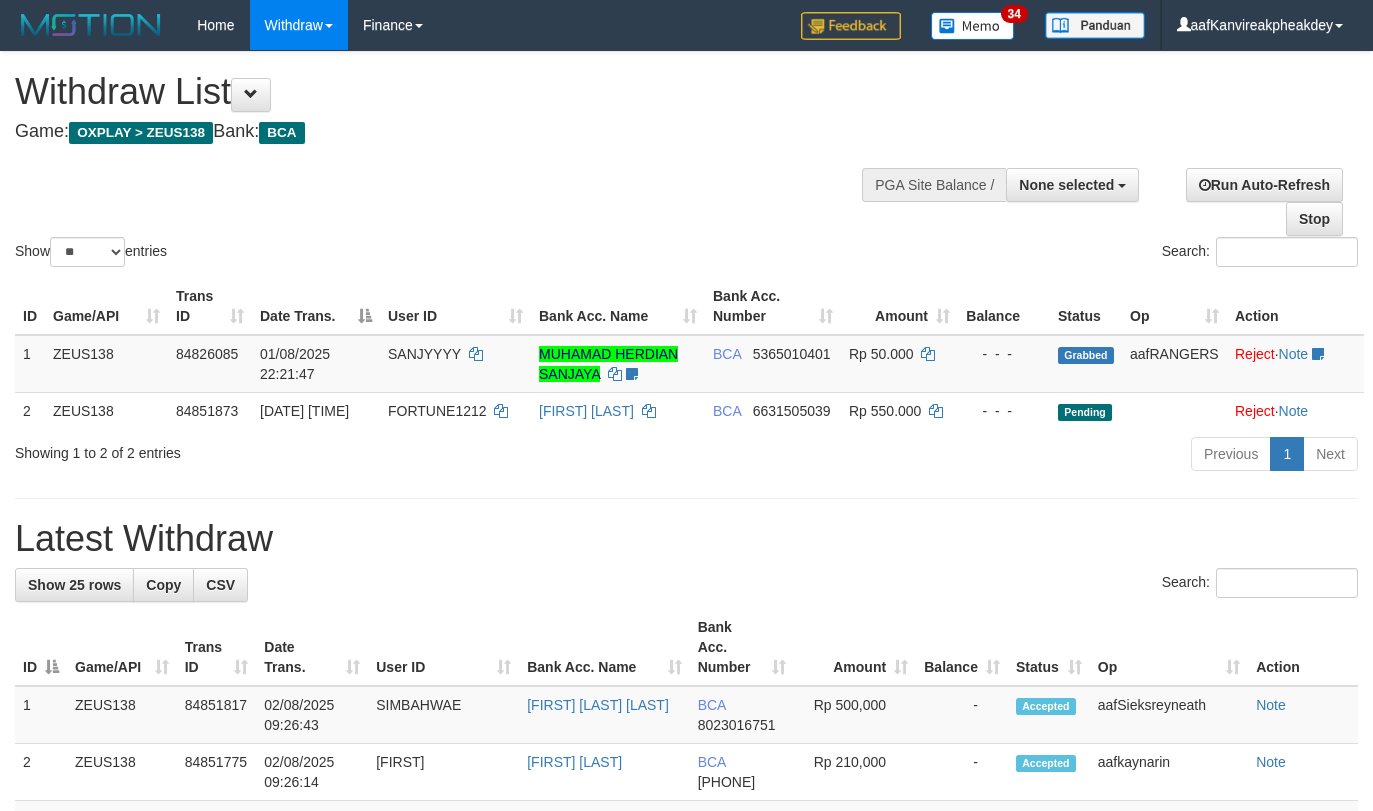 select 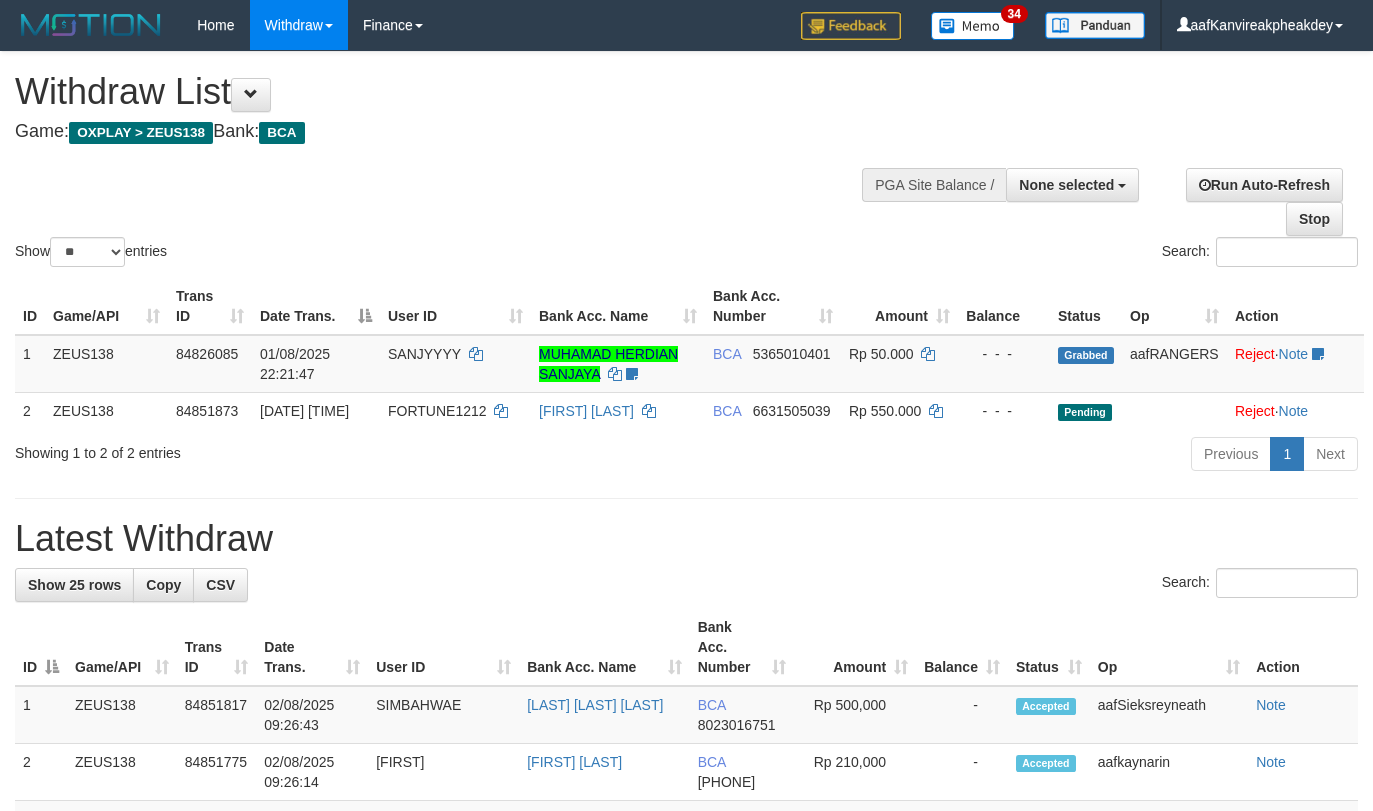 select 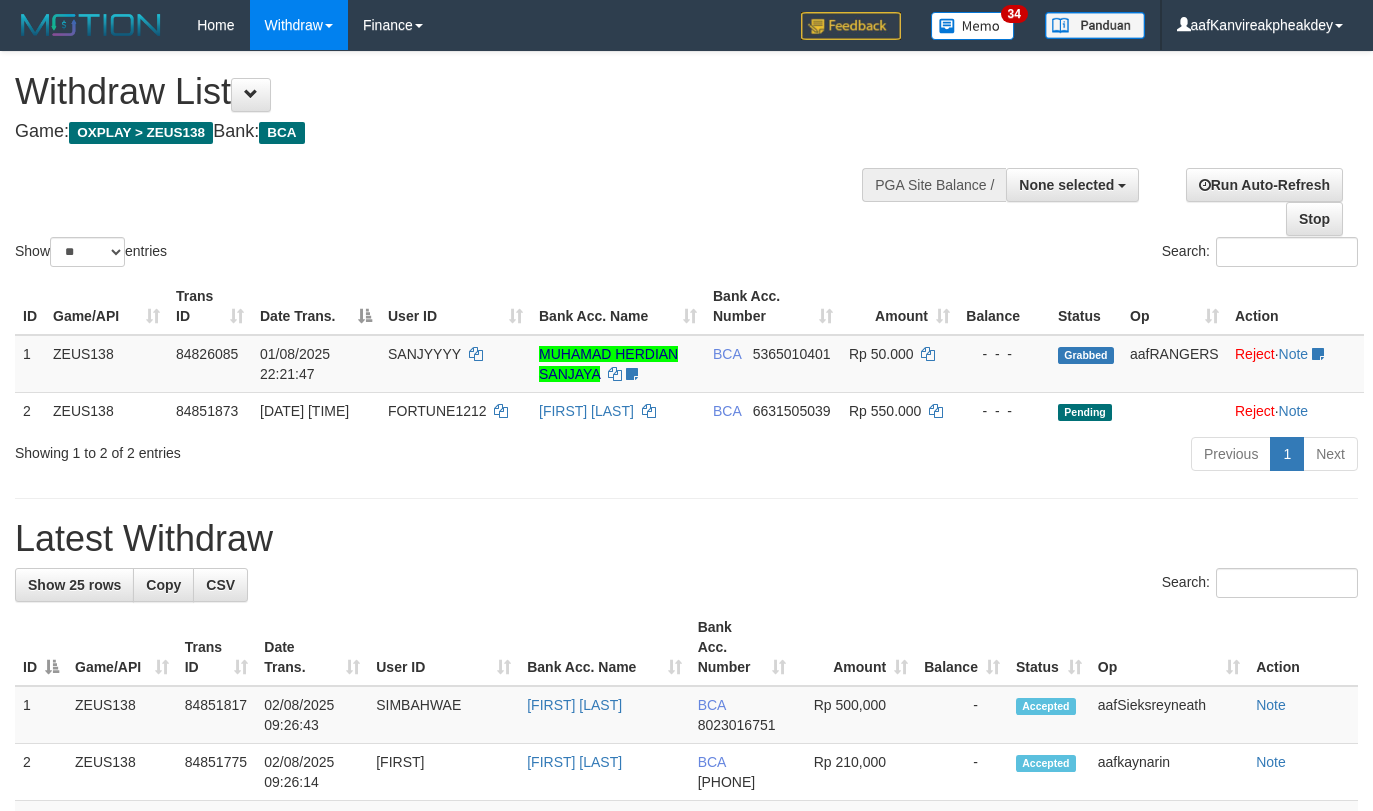 select 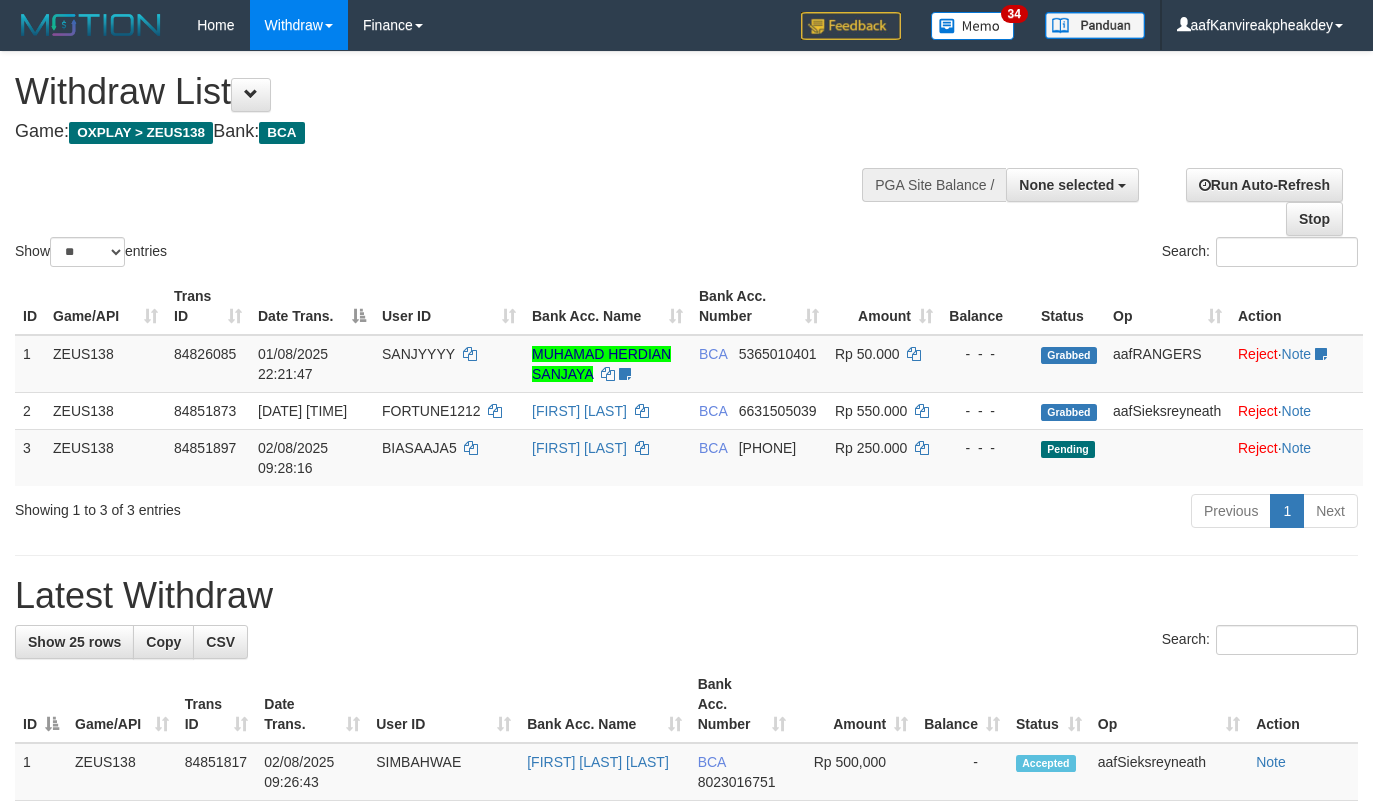 select 